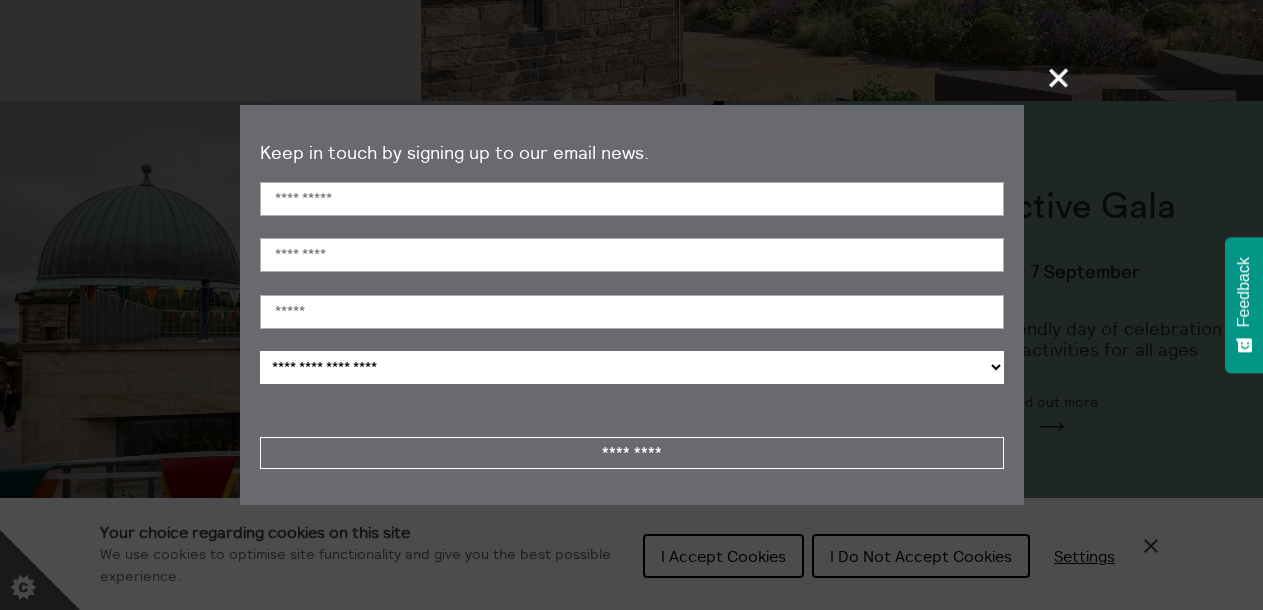 scroll, scrollTop: 868, scrollLeft: 0, axis: vertical 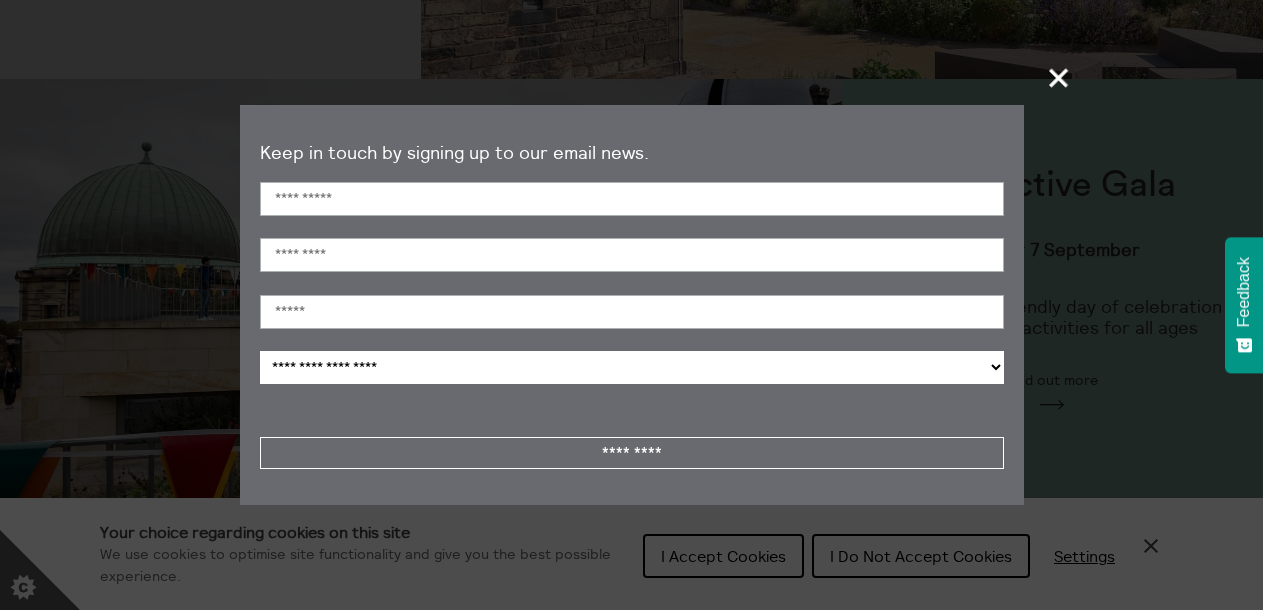 click on "+" at bounding box center [1059, 77] 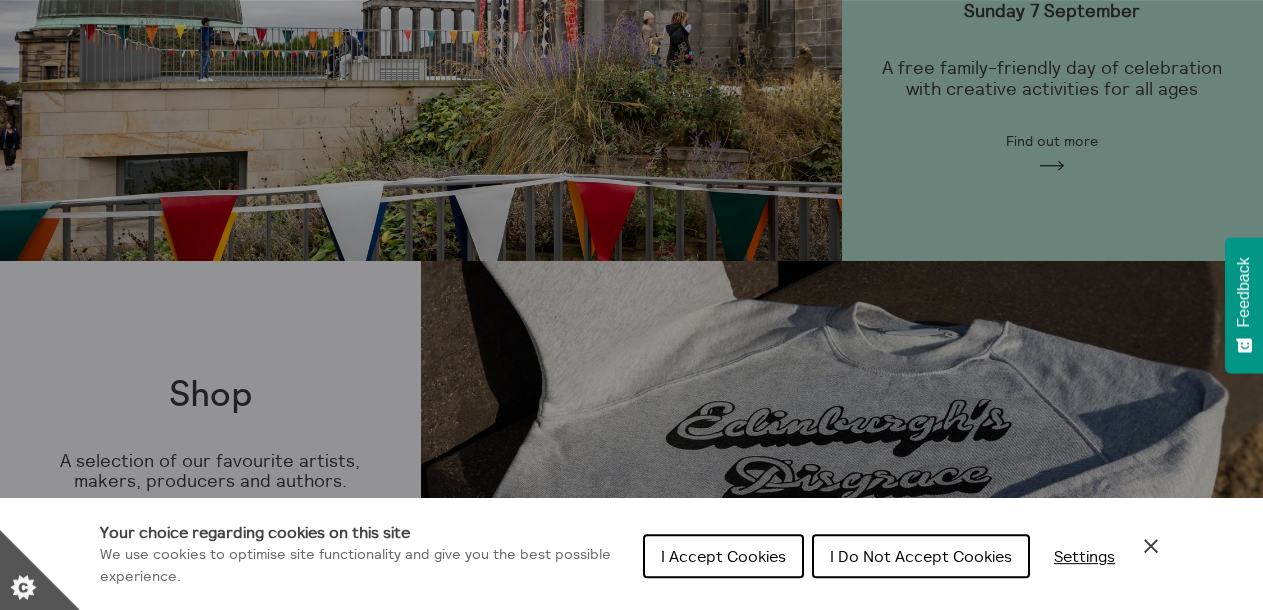 scroll, scrollTop: 0, scrollLeft: 0, axis: both 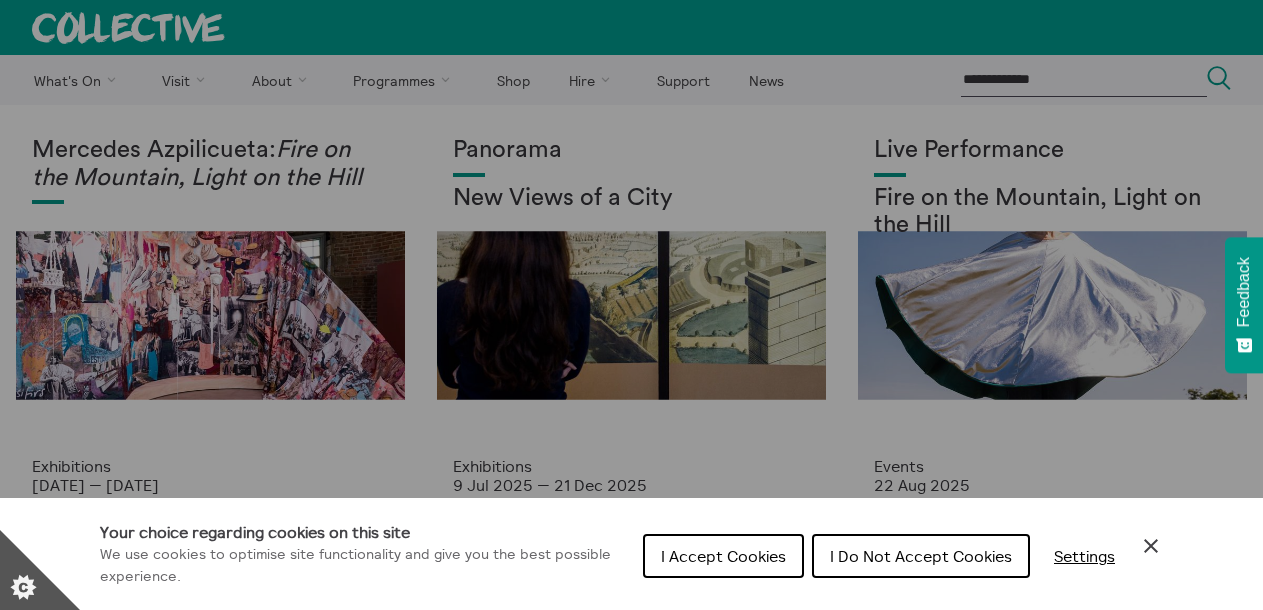 click at bounding box center [631, 305] 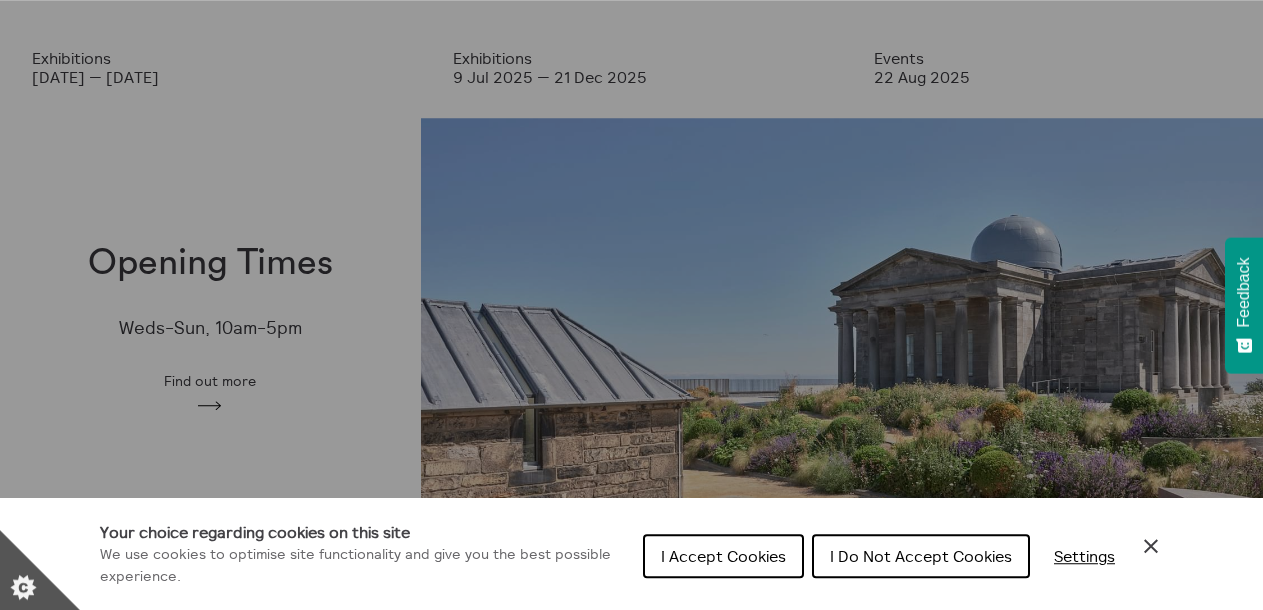 scroll, scrollTop: 0, scrollLeft: 0, axis: both 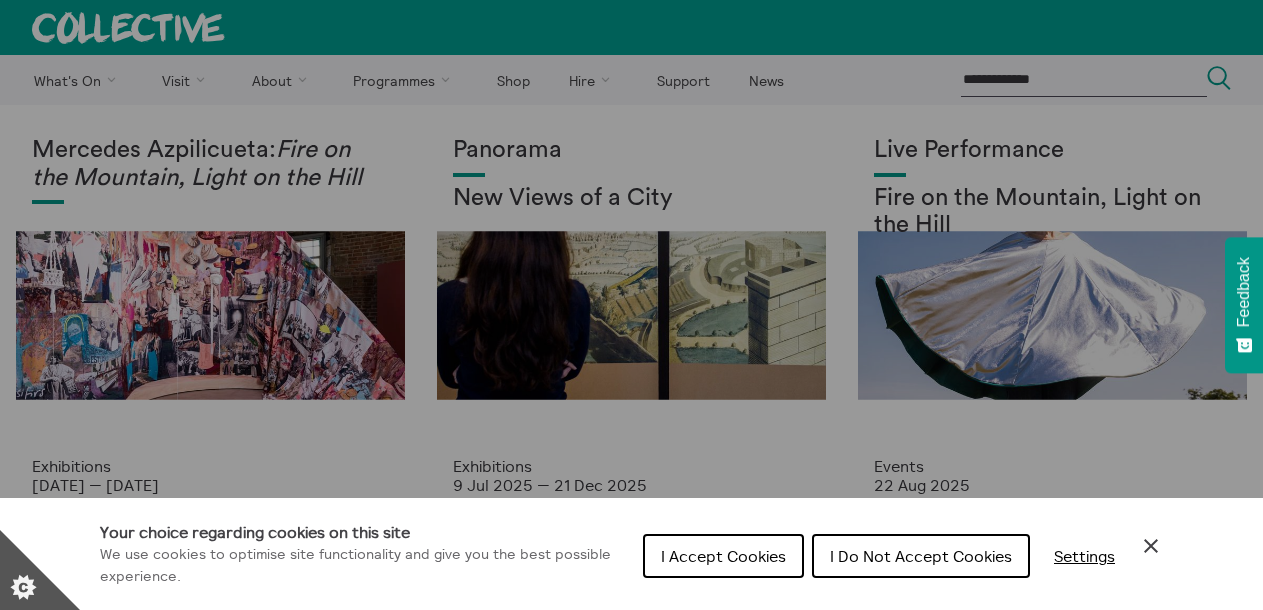click at bounding box center [631, 305] 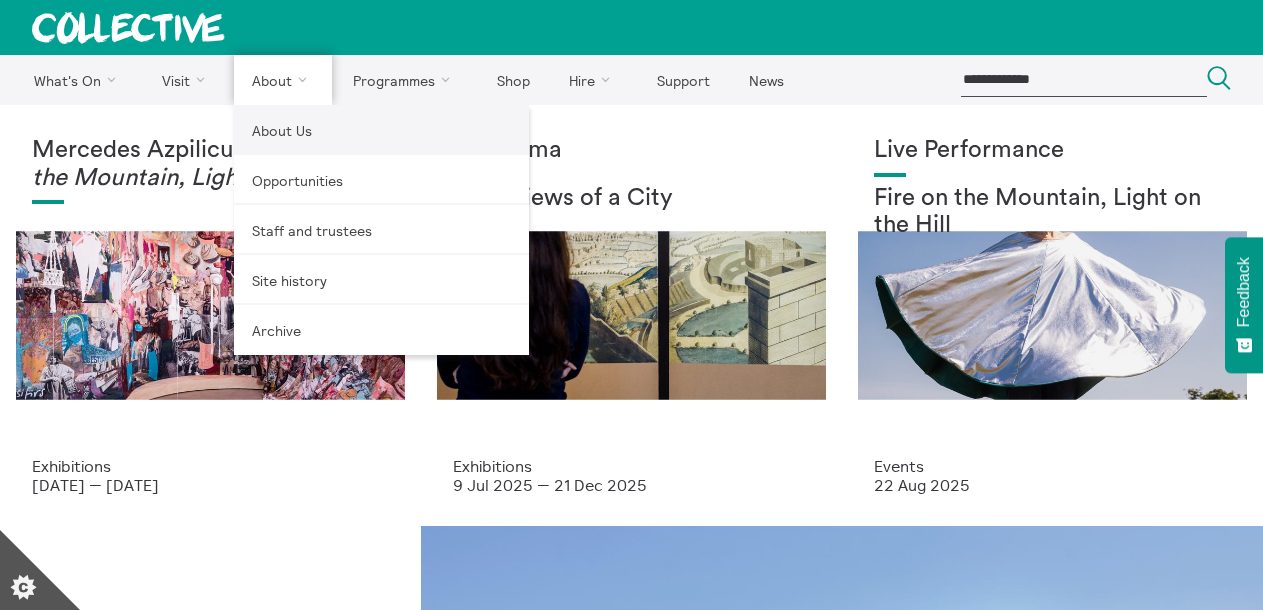 click on "About Us" at bounding box center (381, 130) 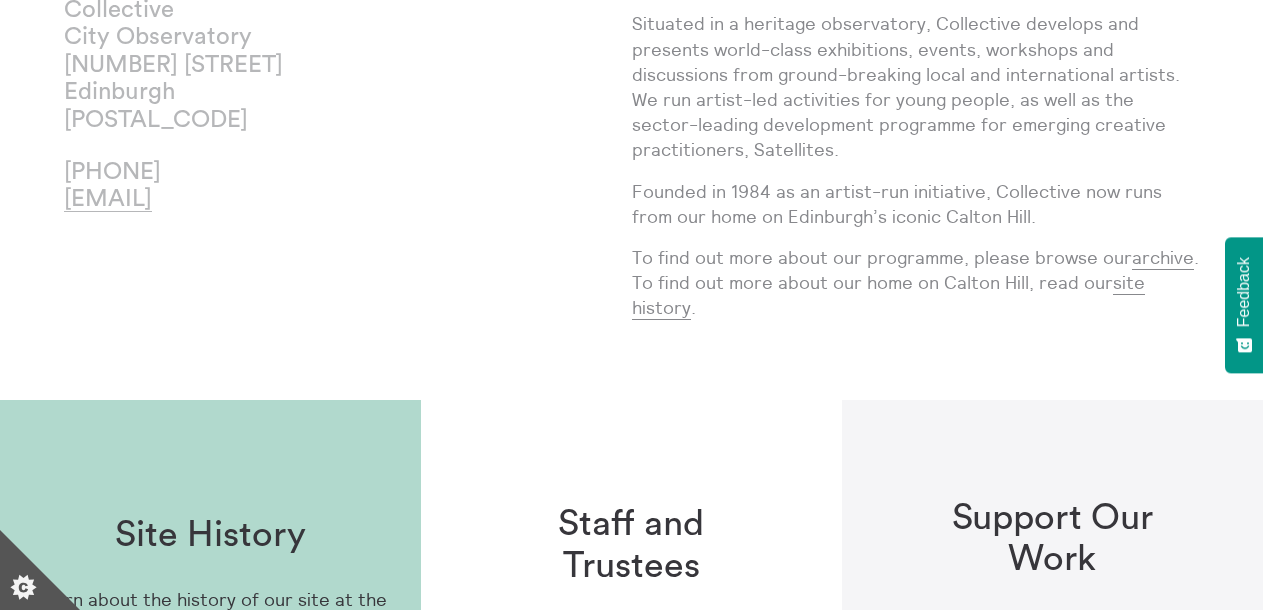 scroll, scrollTop: 0, scrollLeft: 0, axis: both 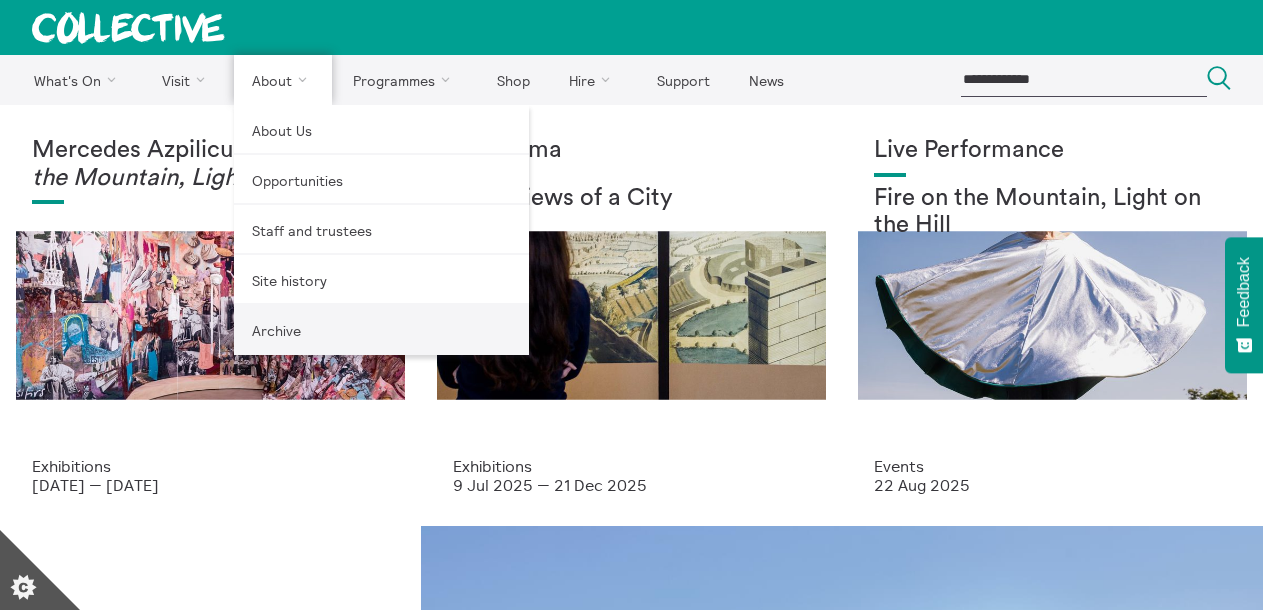 click on "Archive" at bounding box center (381, 330) 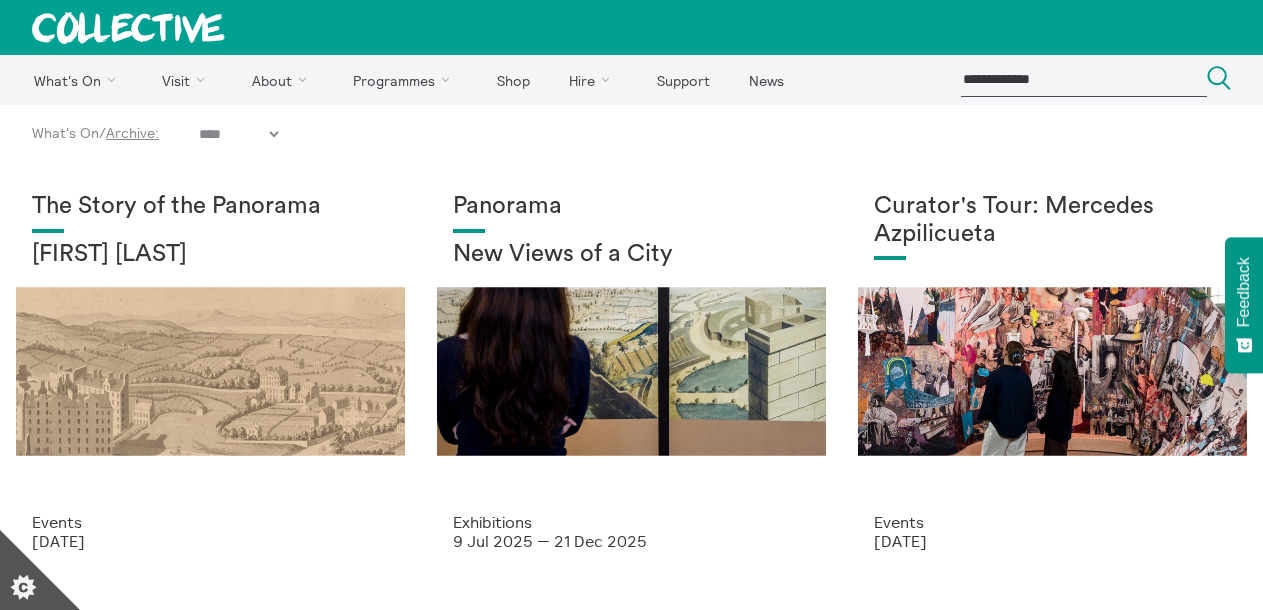 select on "****" 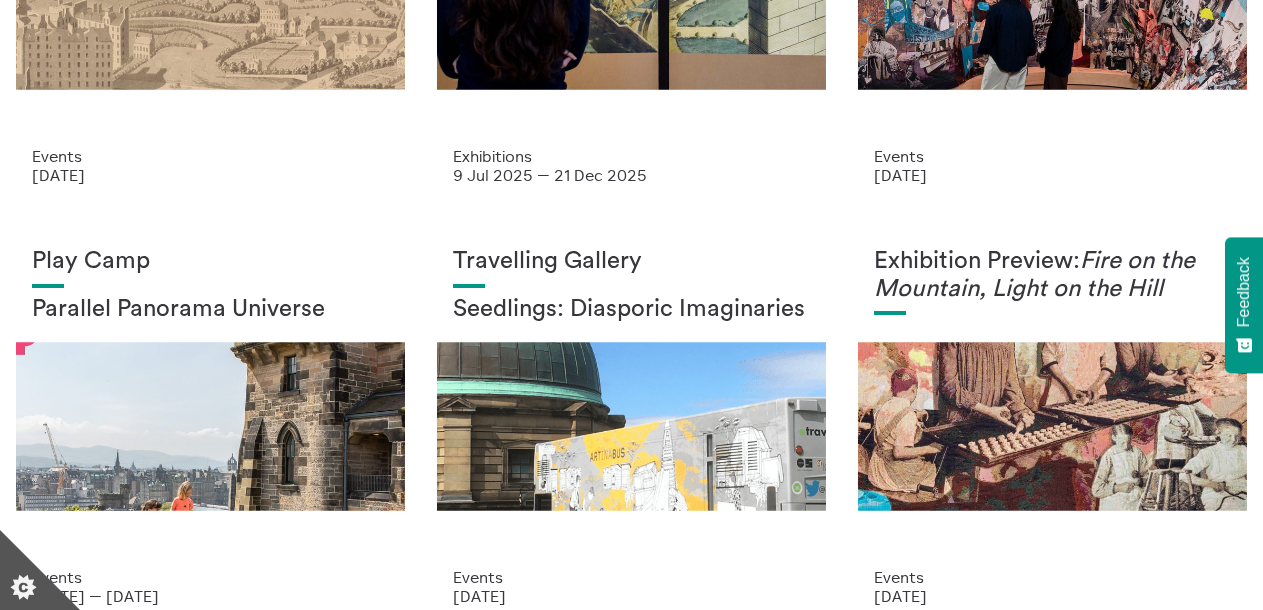 scroll, scrollTop: 0, scrollLeft: 0, axis: both 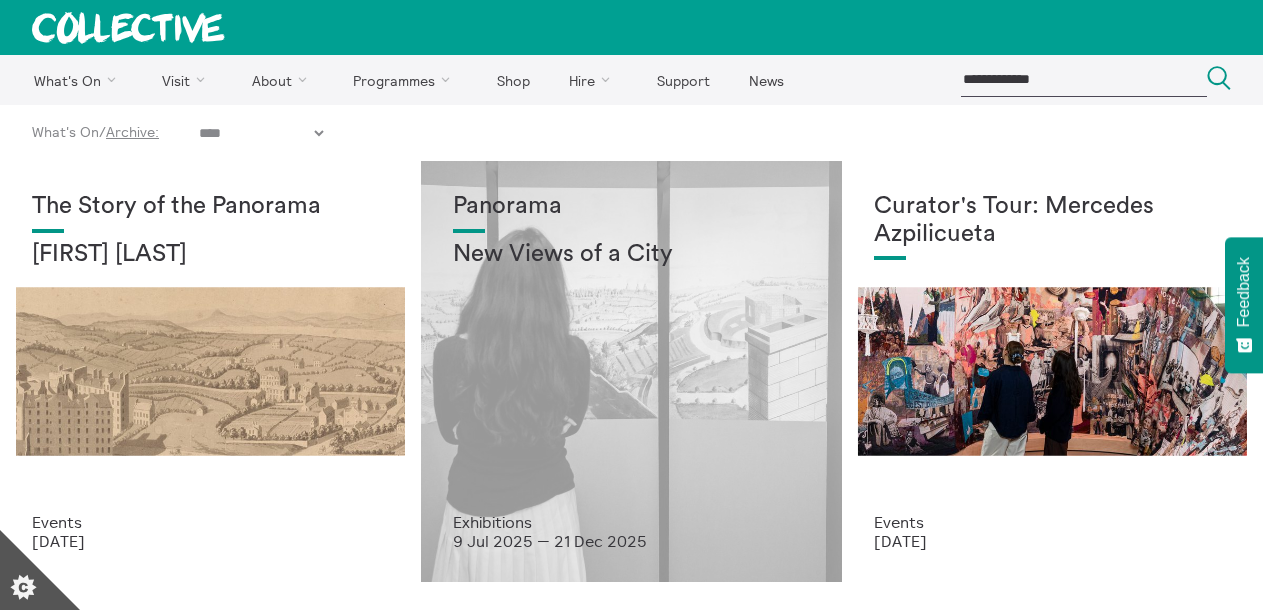 click on "9 Jul 2025 — 21 Dec 2025" at bounding box center (631, 541) 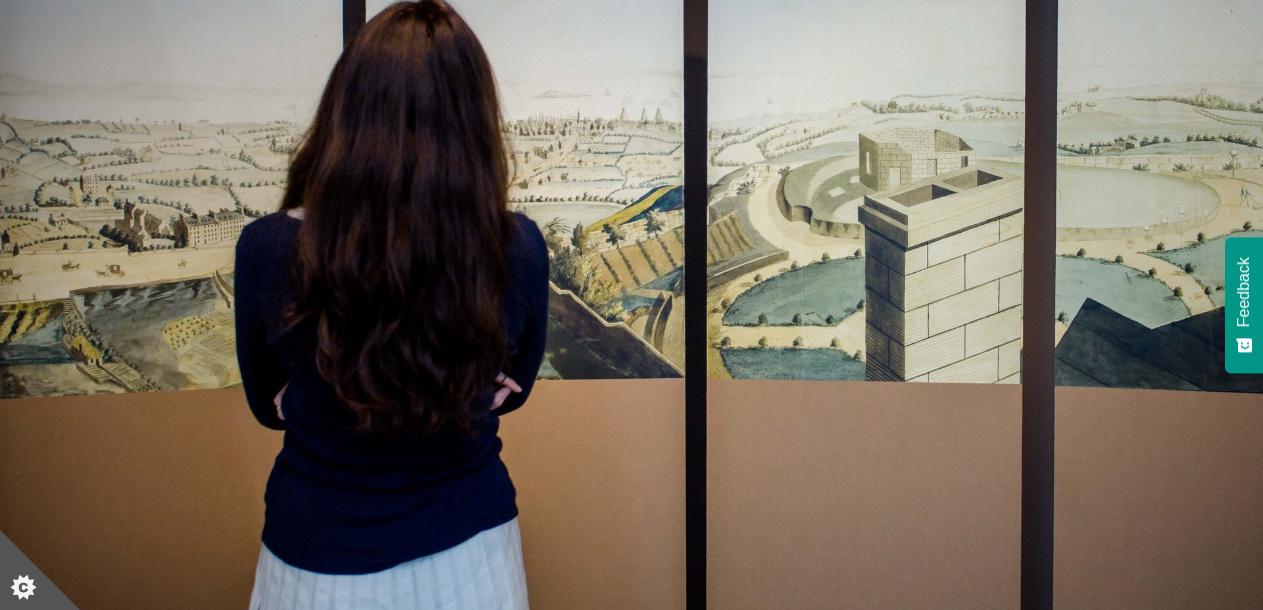 scroll, scrollTop: 0, scrollLeft: 0, axis: both 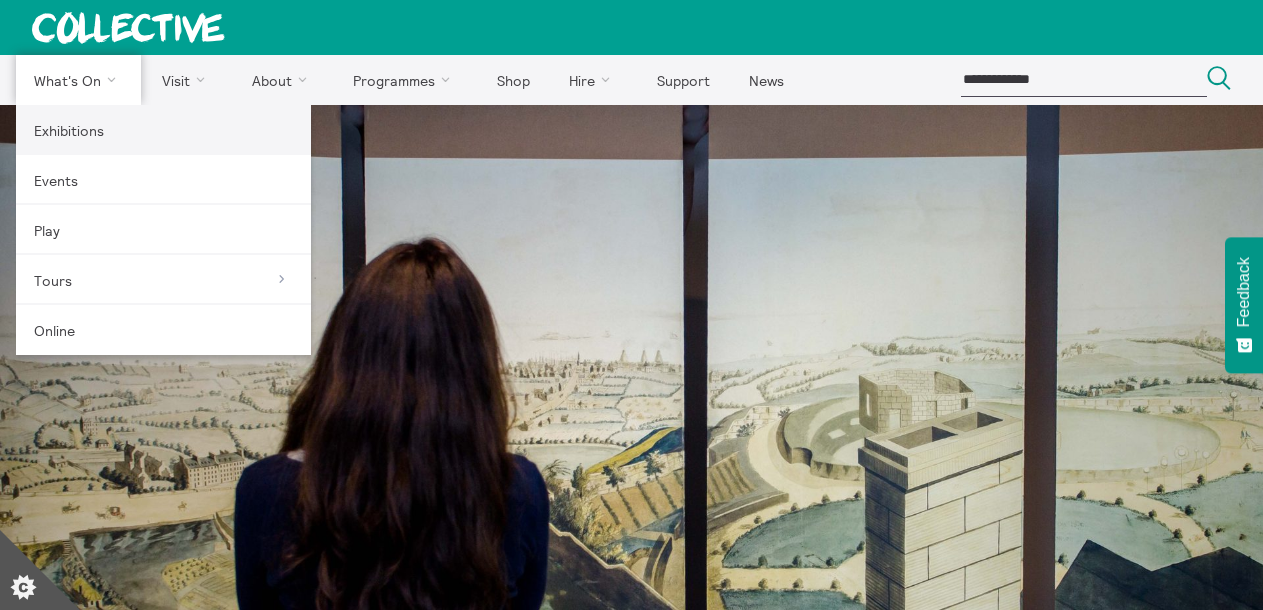 click on "Exhibitions" at bounding box center (163, 130) 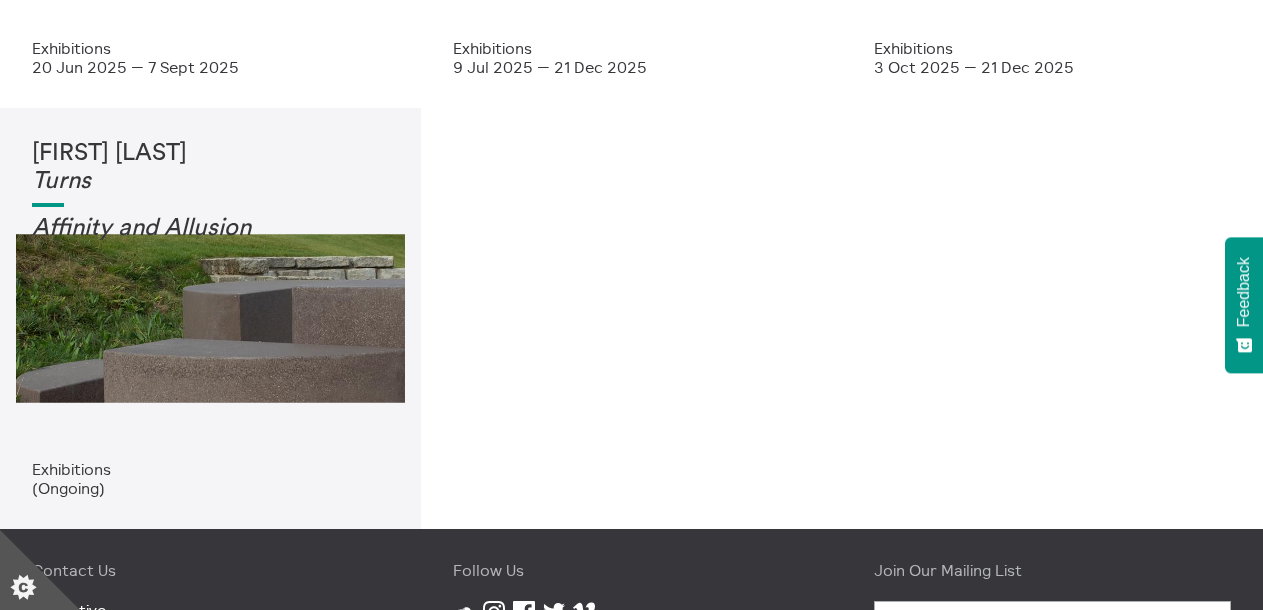 scroll, scrollTop: 0, scrollLeft: 0, axis: both 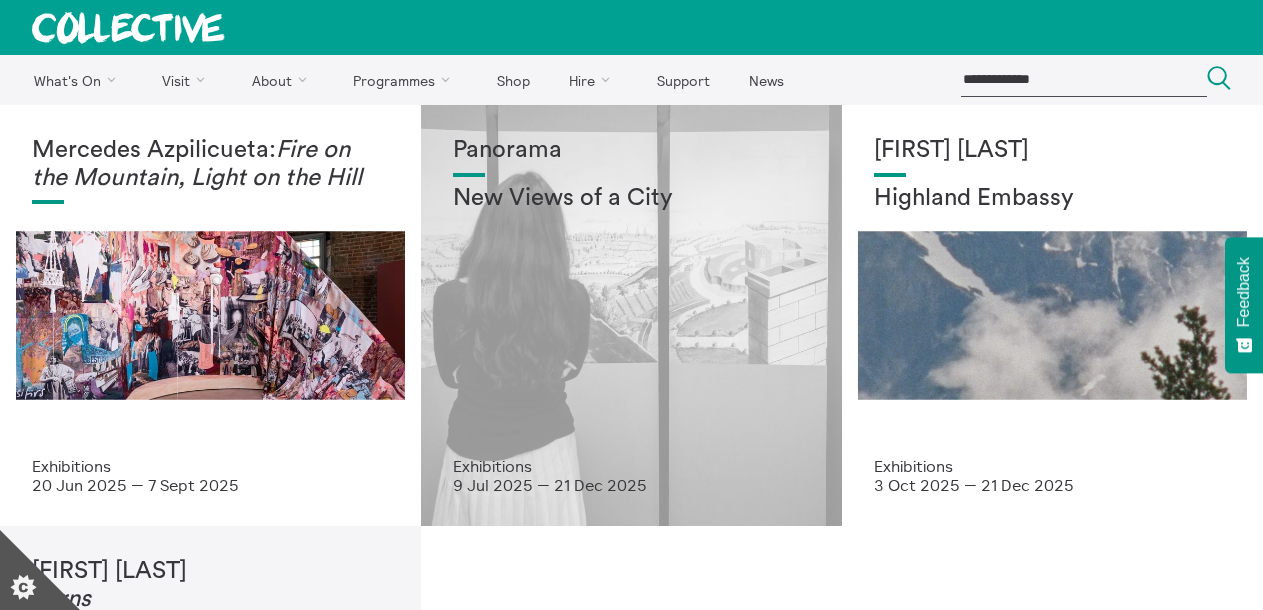 click on "9 Jul 2025 — 21 Dec 2025" at bounding box center (631, 485) 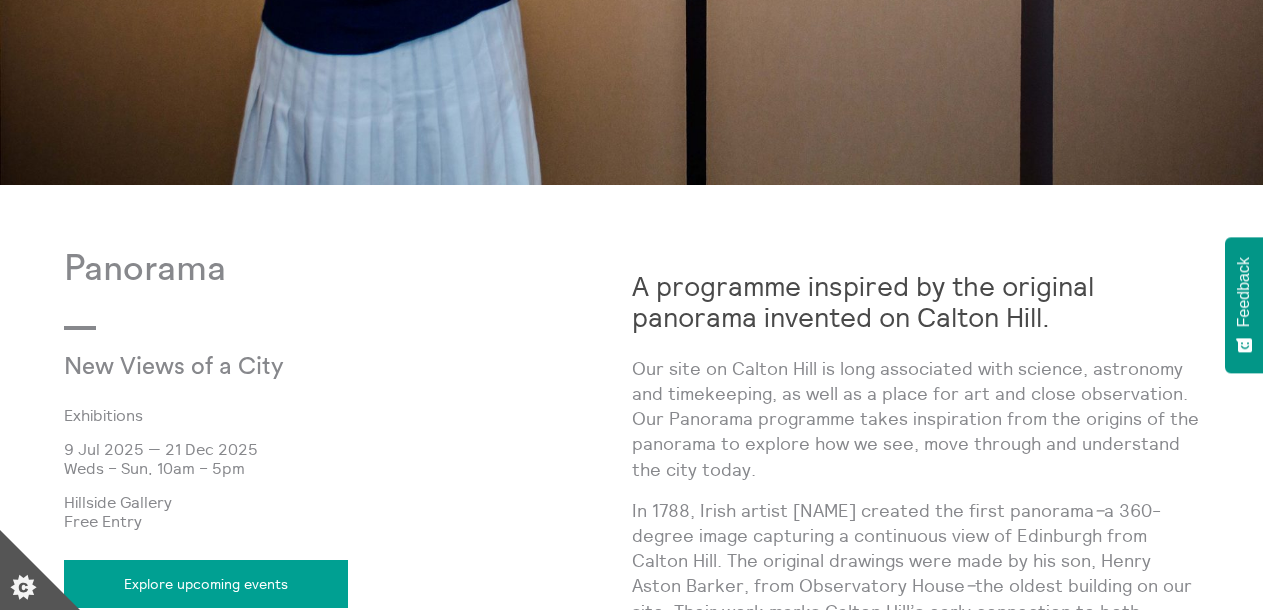 scroll, scrollTop: 800, scrollLeft: 0, axis: vertical 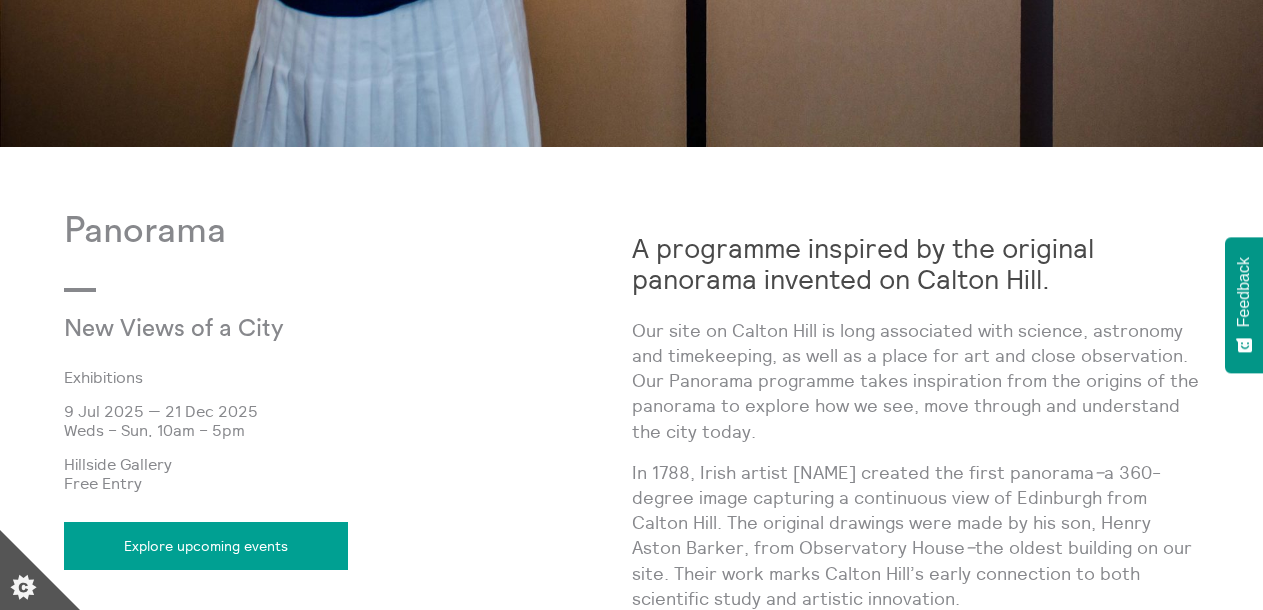 click on "New Views of a City" at bounding box center (253, 330) 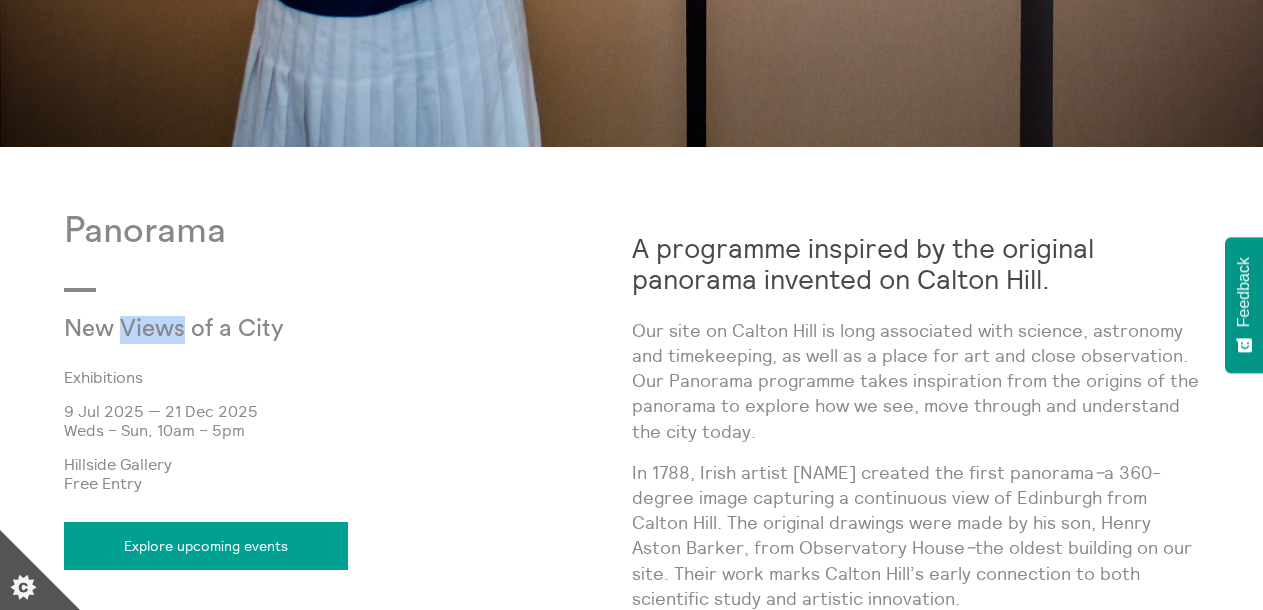 click on "New Views of a City" at bounding box center [253, 330] 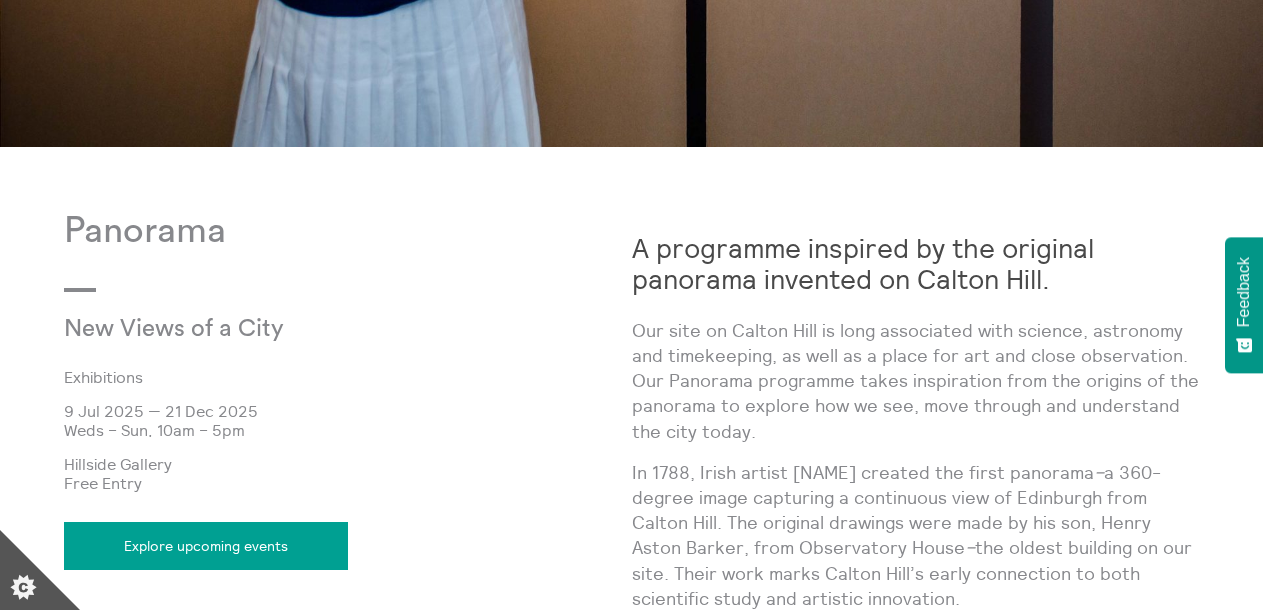 click on "New Views of a City" at bounding box center [253, 330] 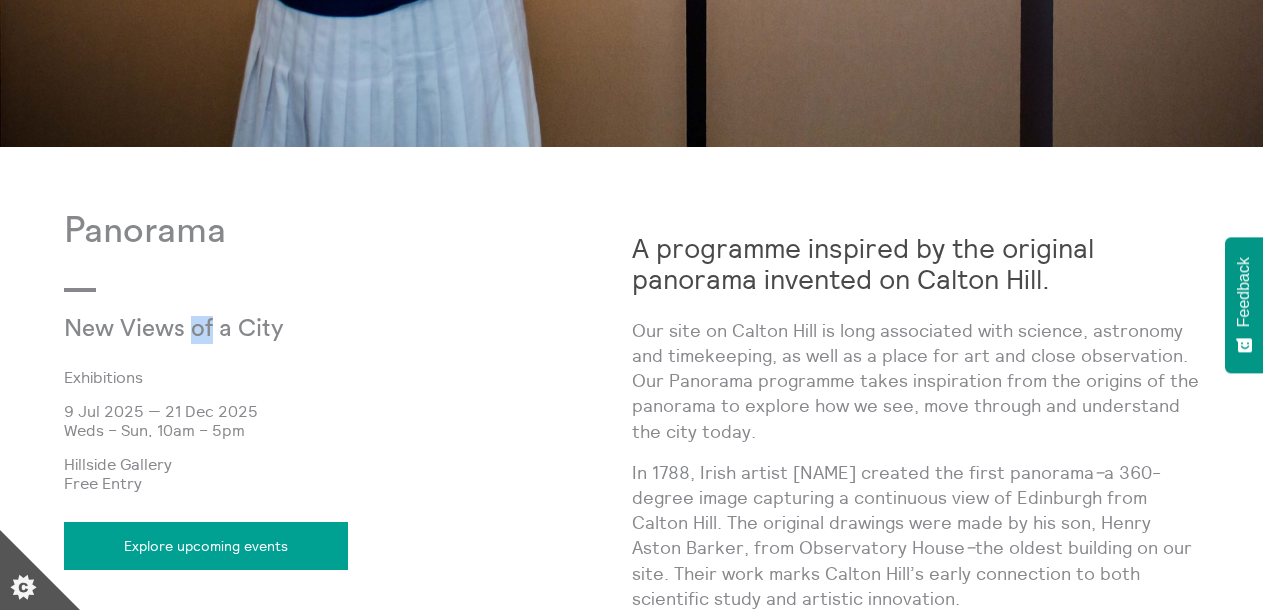click on "New Views of a City" at bounding box center [253, 330] 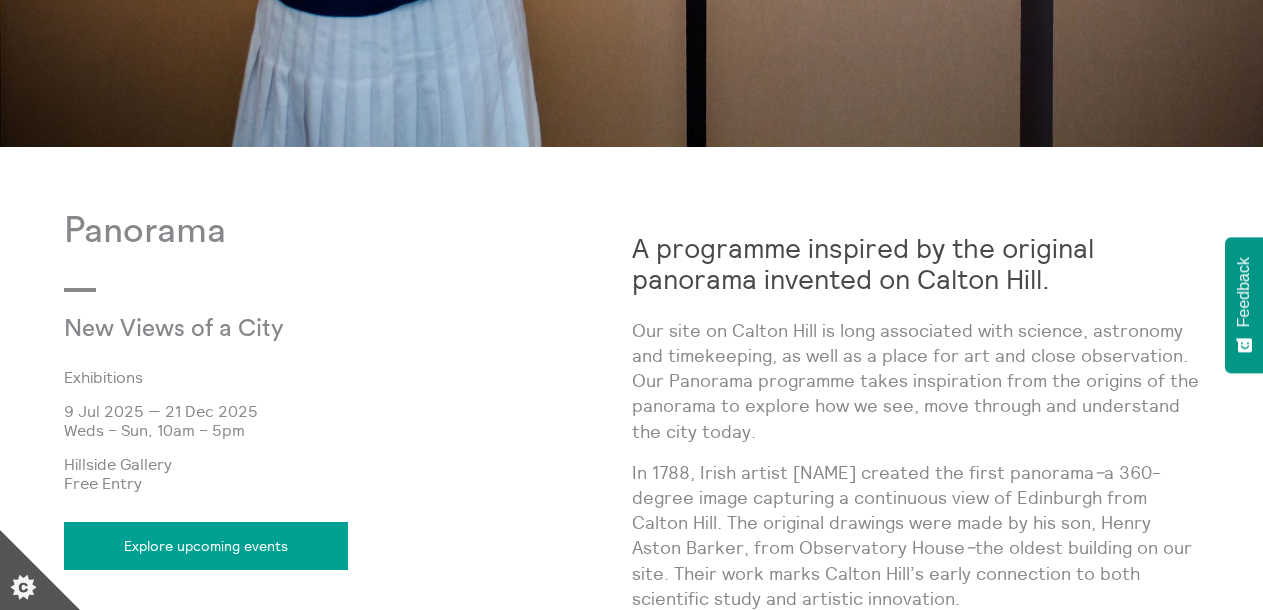 click on "New Views of a City" at bounding box center [253, 330] 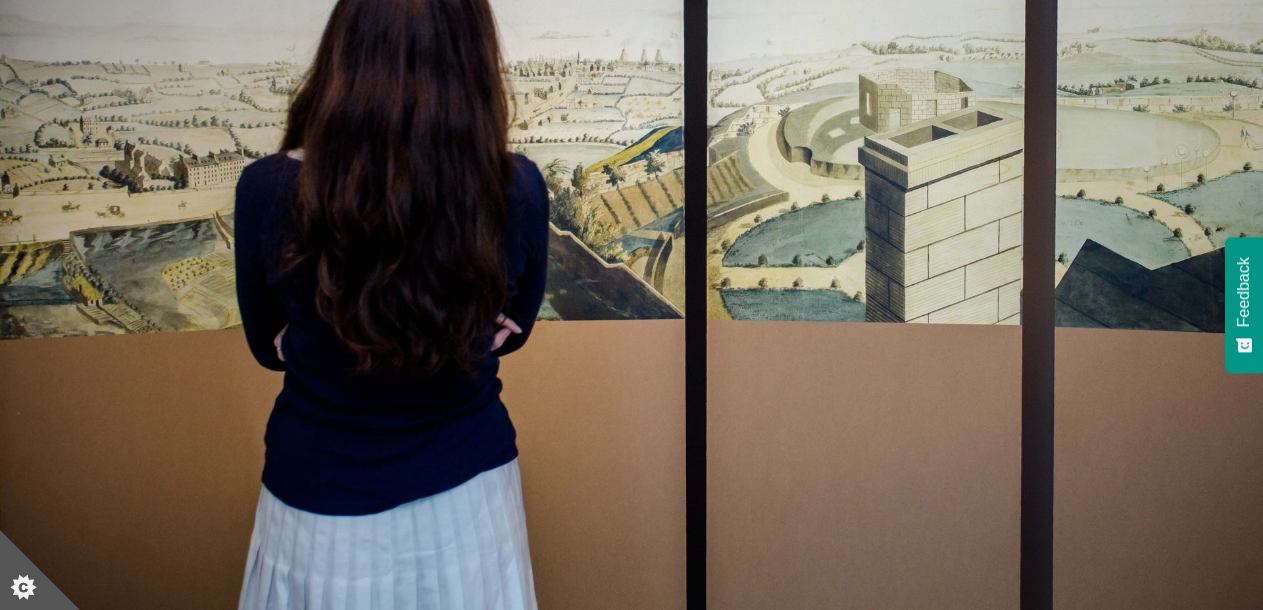 scroll, scrollTop: 0, scrollLeft: 0, axis: both 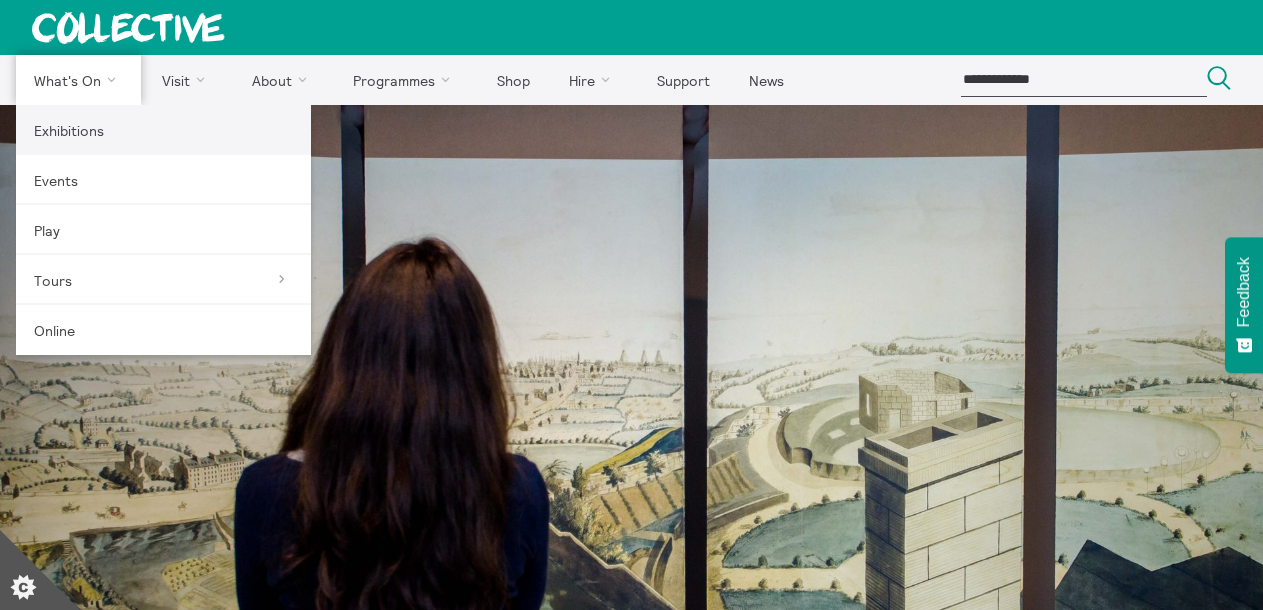 click on "Exhibitions" at bounding box center [163, 130] 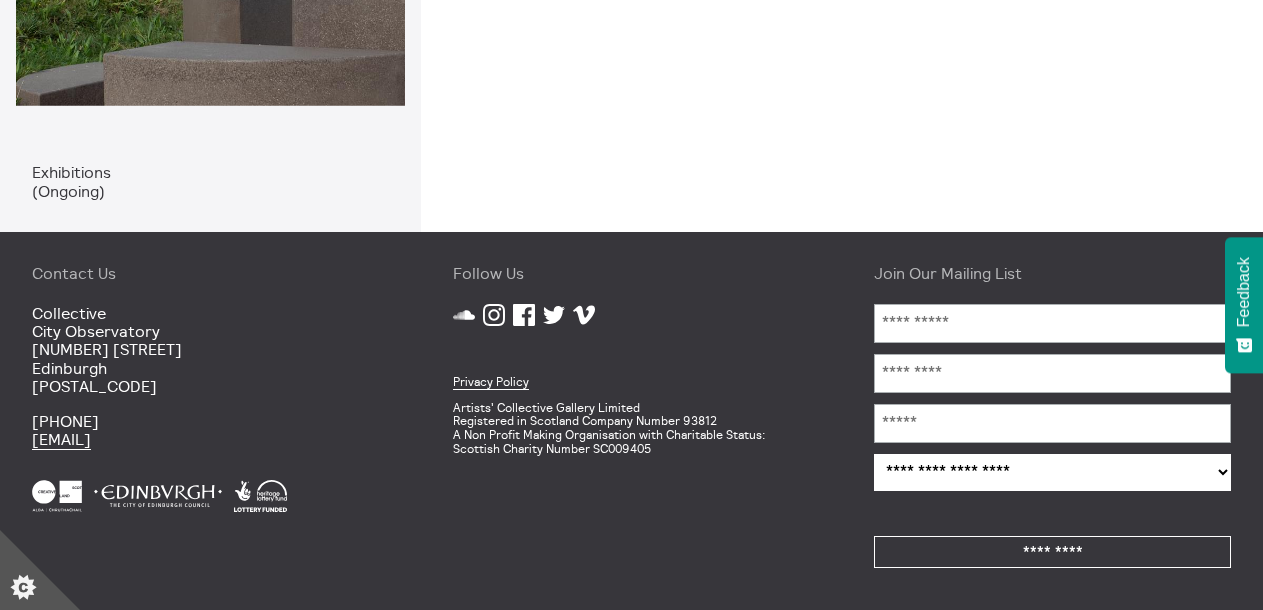 scroll, scrollTop: 0, scrollLeft: 0, axis: both 